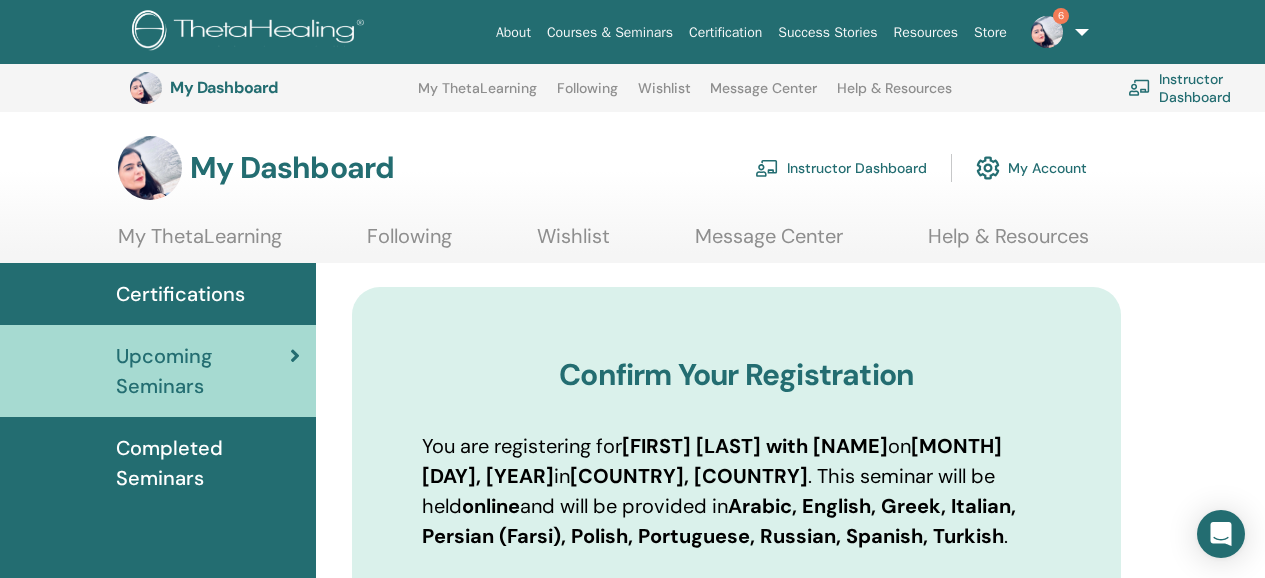 scroll, scrollTop: 1070, scrollLeft: 0, axis: vertical 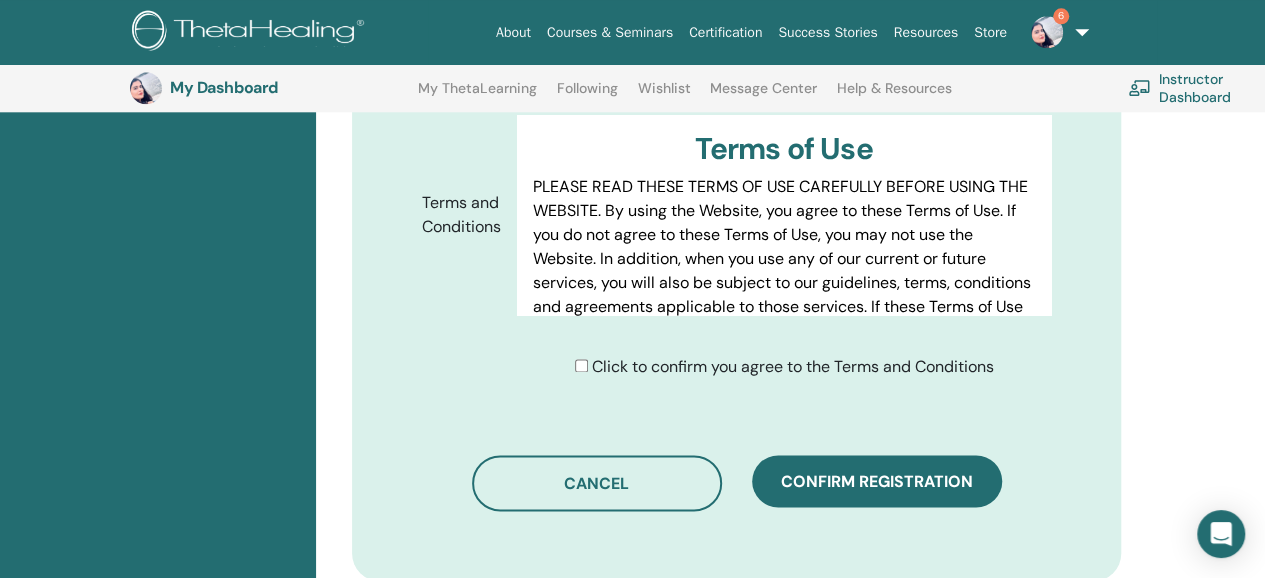 click on "Certification" at bounding box center (725, 32) 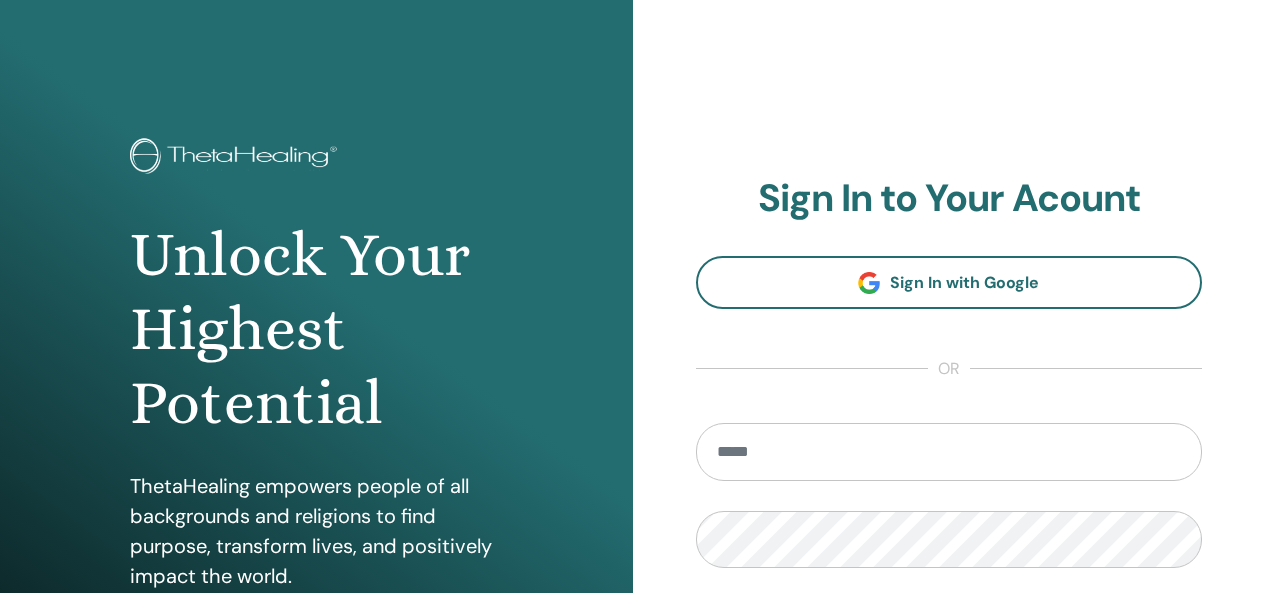 scroll, scrollTop: 0, scrollLeft: 0, axis: both 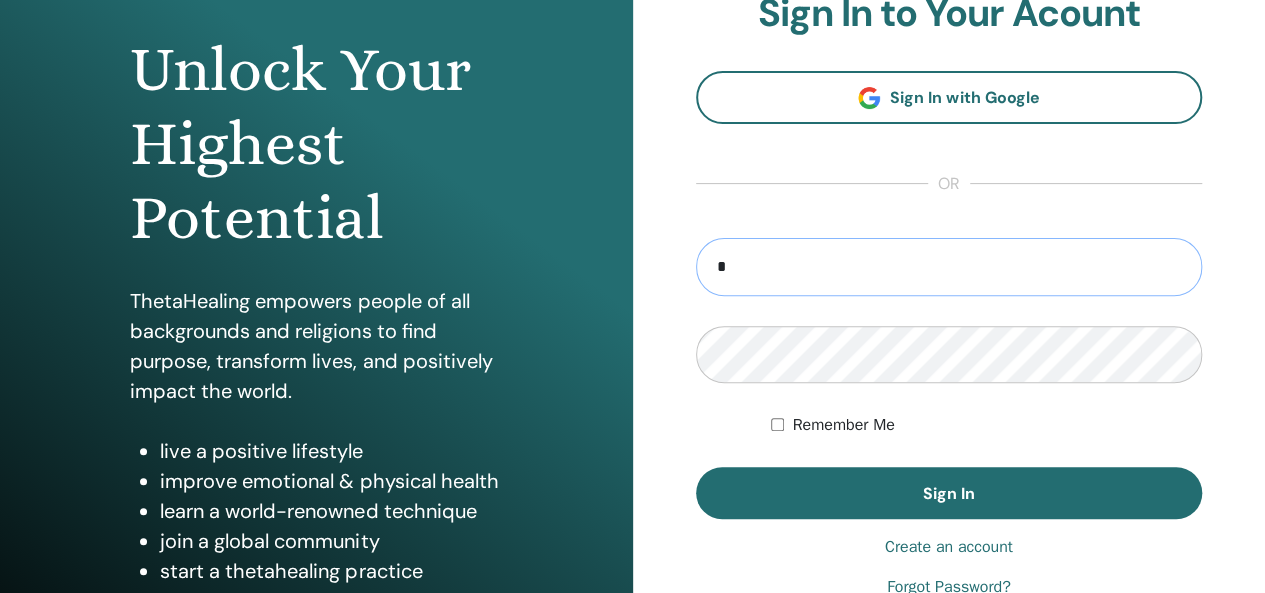 type on "**********" 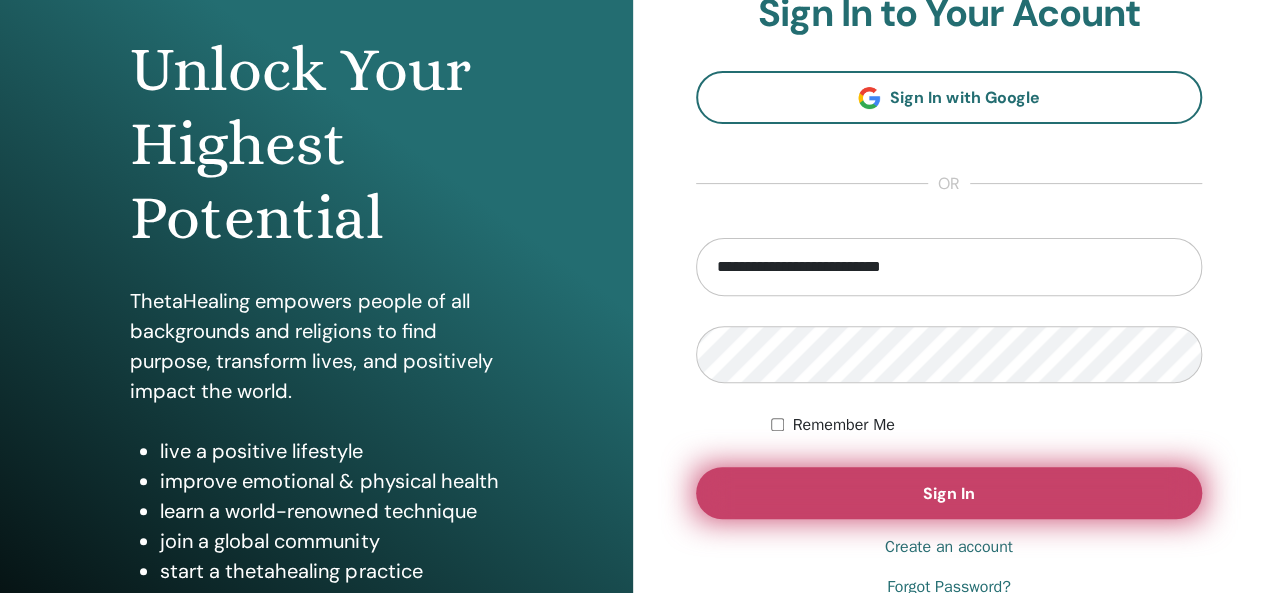 click on "Sign In" at bounding box center (949, 493) 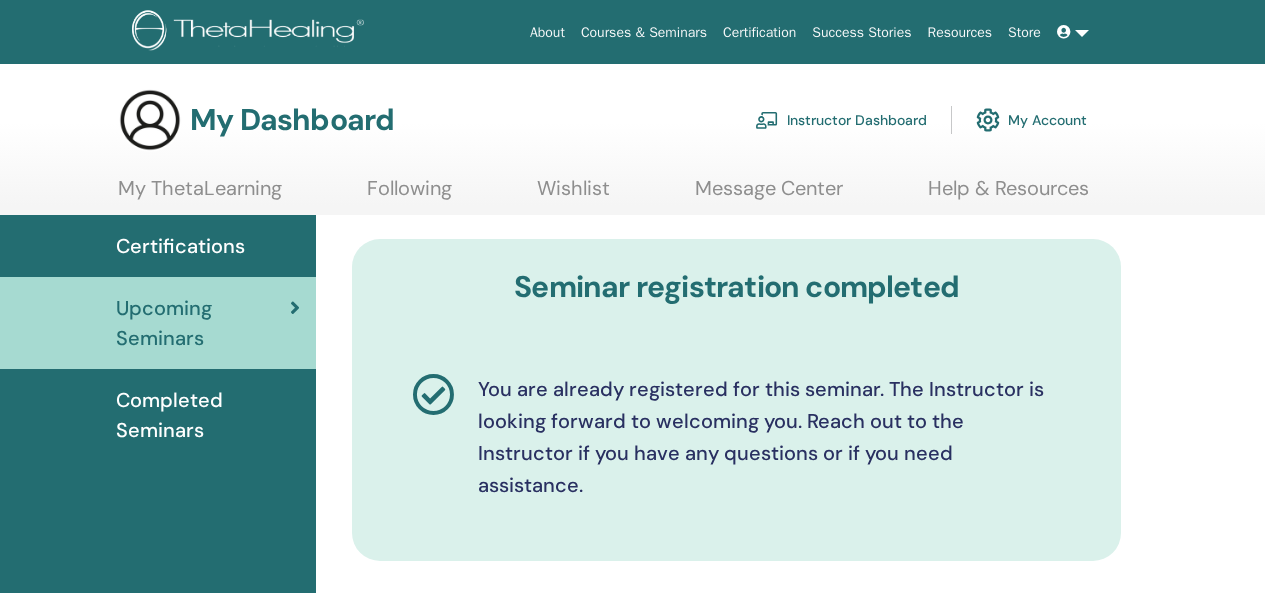 scroll, scrollTop: 0, scrollLeft: 0, axis: both 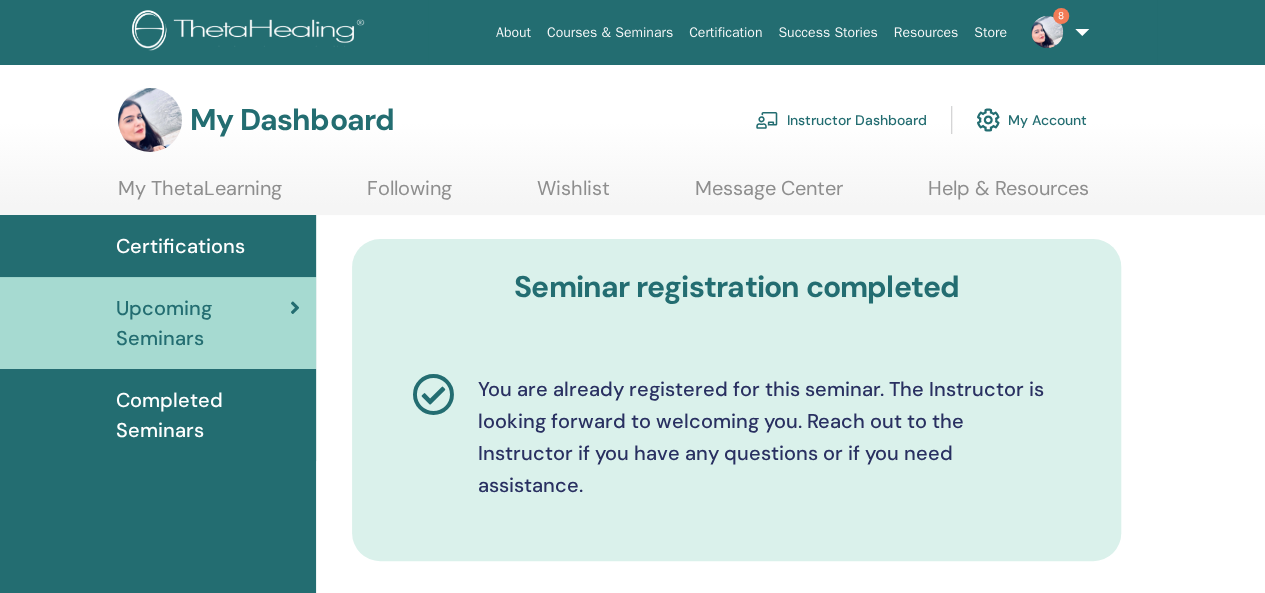 click on "Completed Seminars" at bounding box center [208, 415] 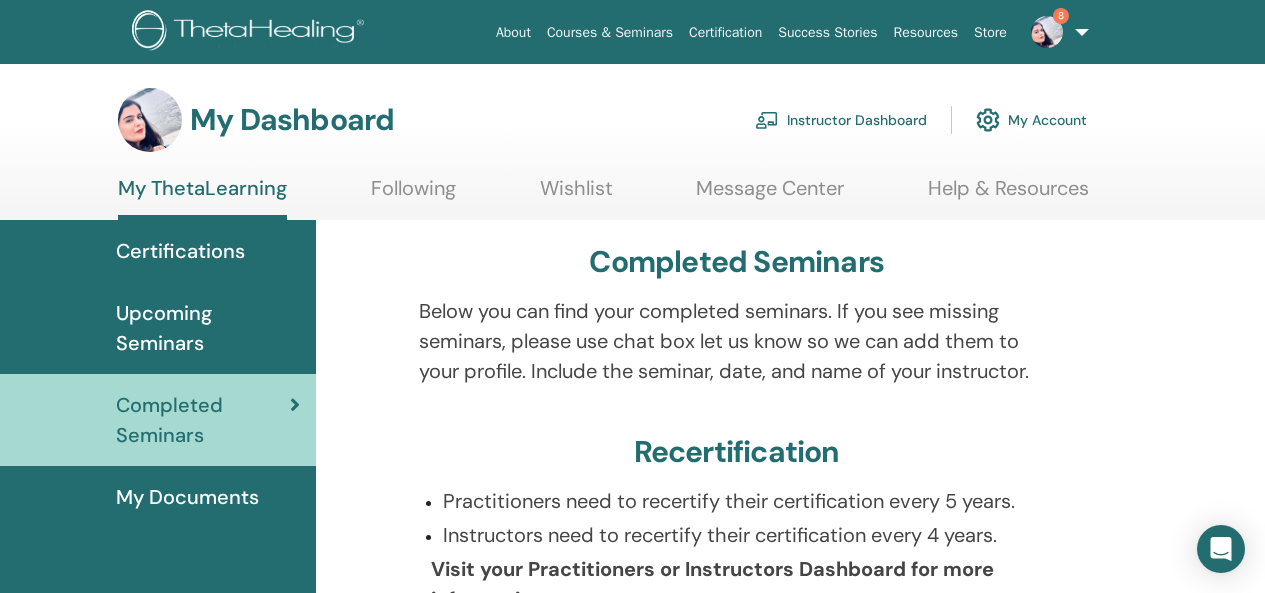 scroll, scrollTop: 0, scrollLeft: 0, axis: both 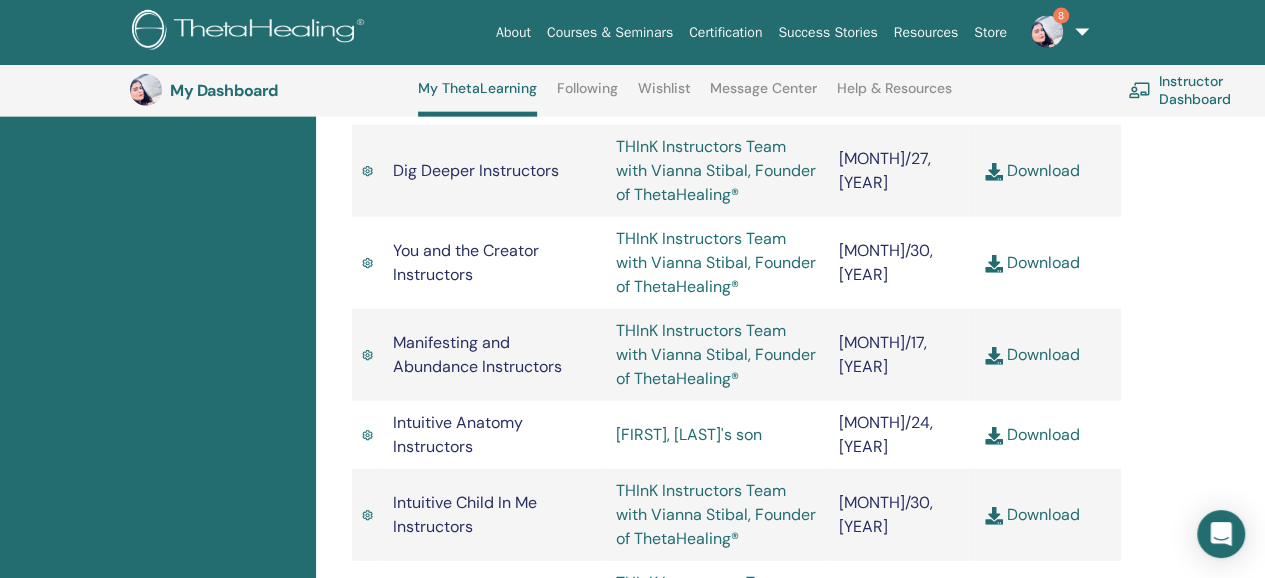 click at bounding box center [994, 436] 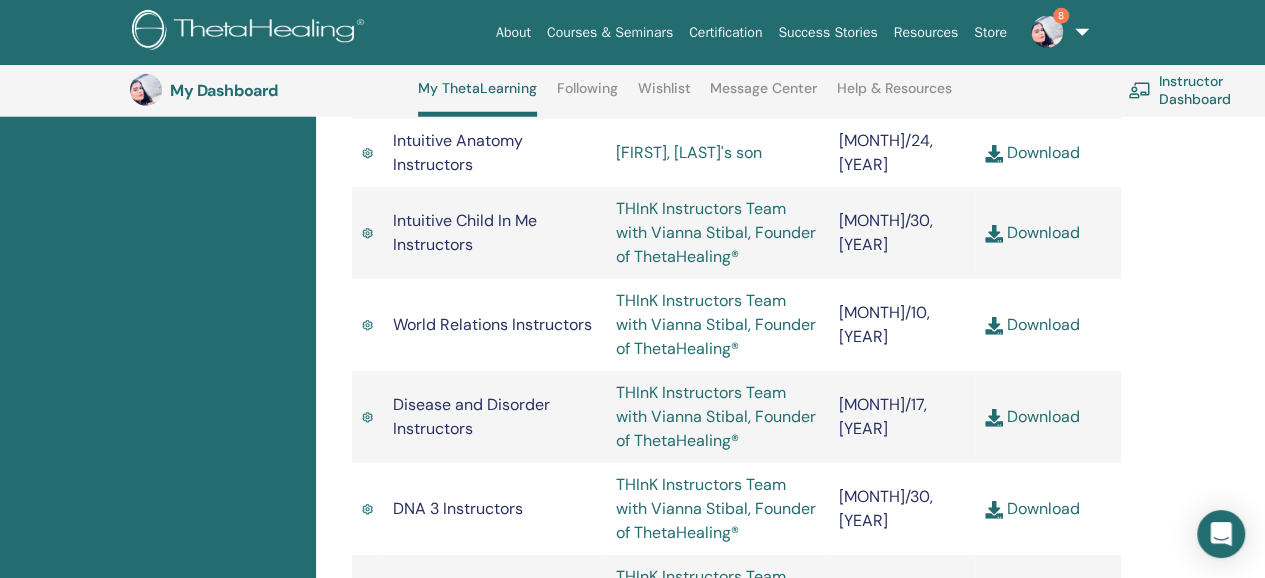 scroll, scrollTop: 2631, scrollLeft: 0, axis: vertical 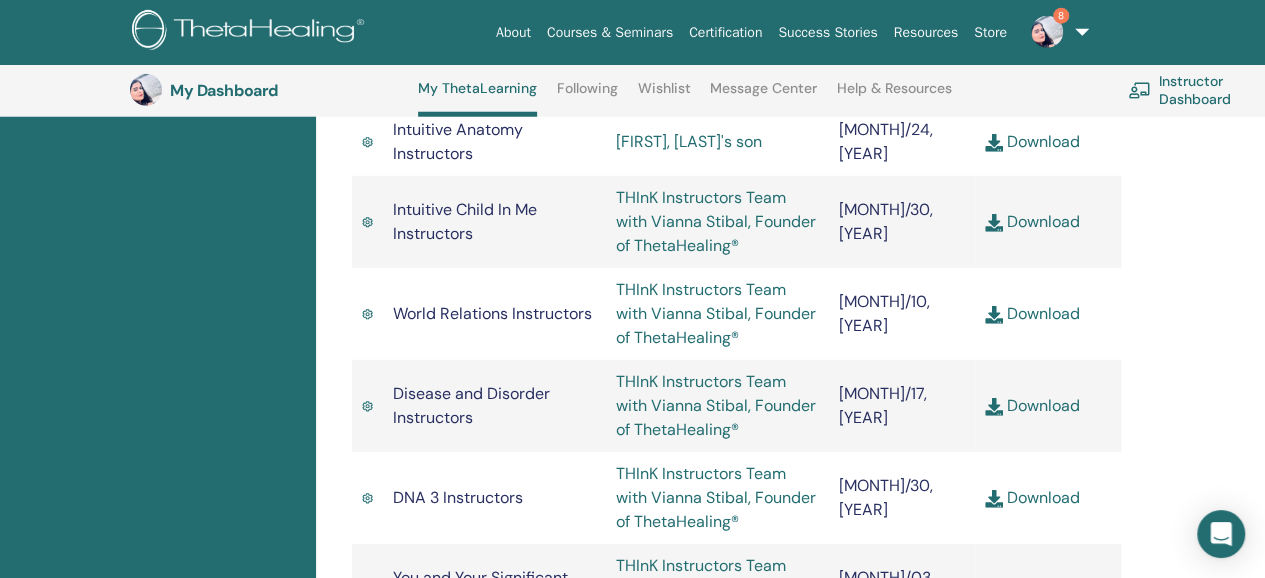 click at bounding box center [994, 499] 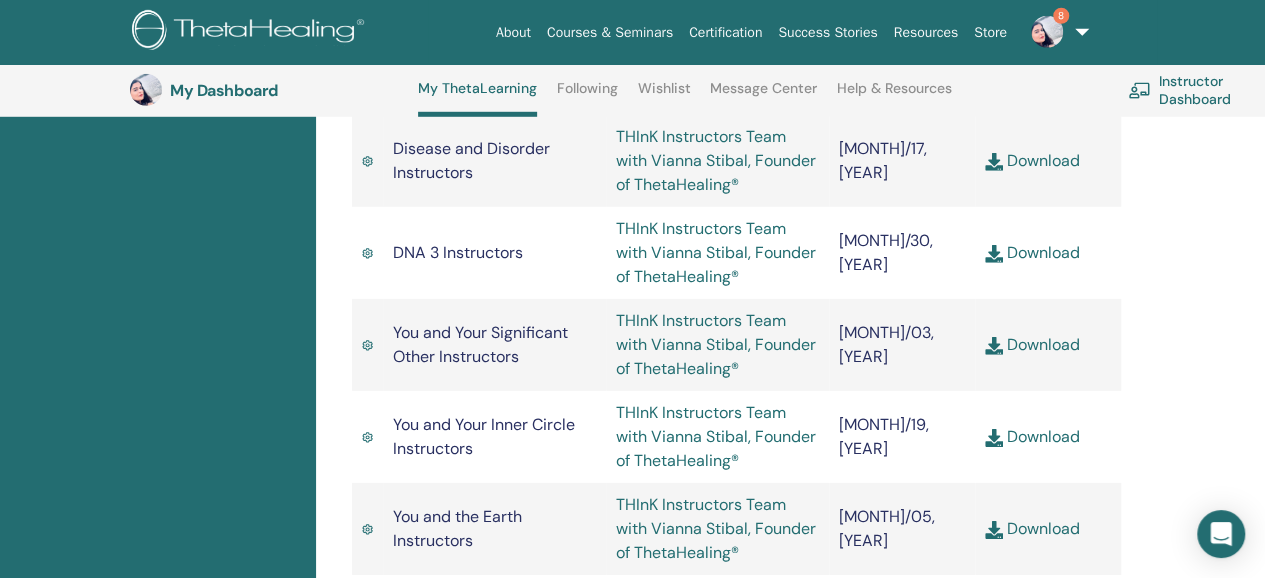 scroll, scrollTop: 2886, scrollLeft: 0, axis: vertical 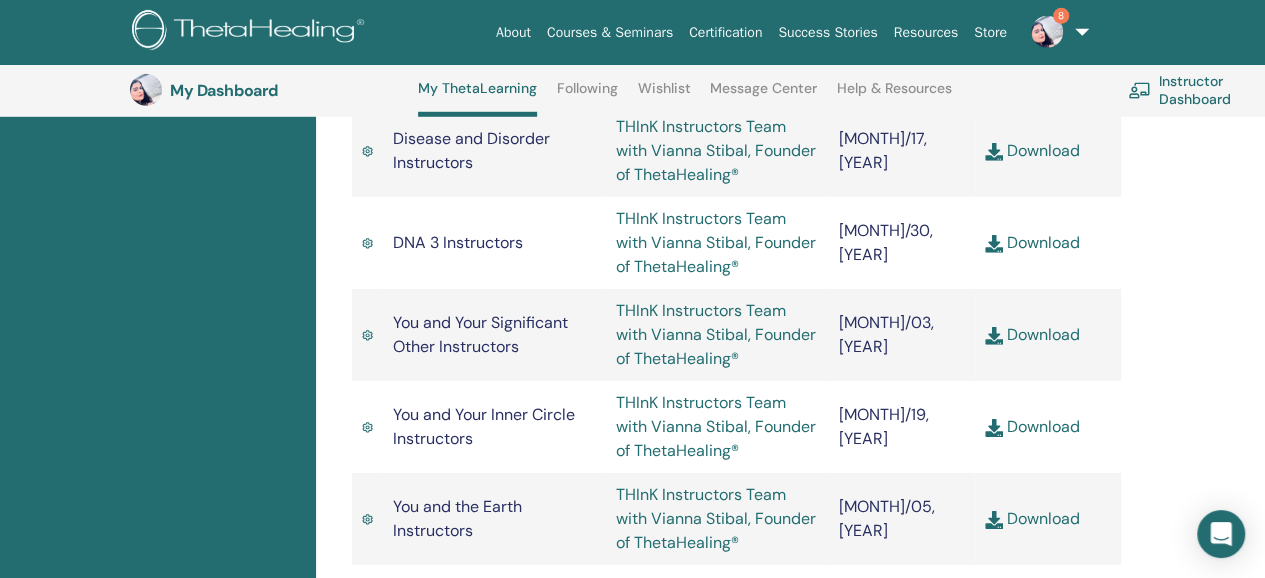 click at bounding box center (994, 428) 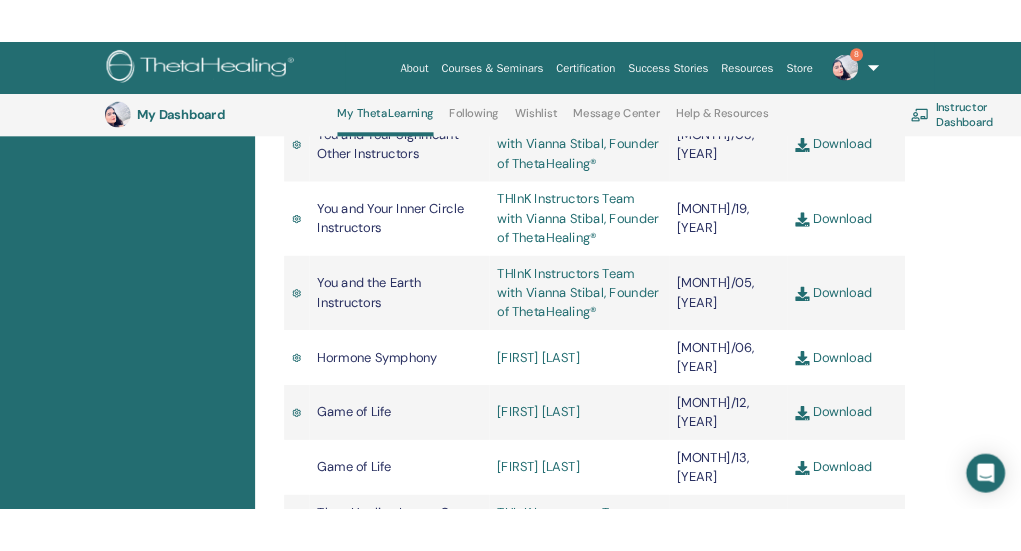 scroll, scrollTop: 3100, scrollLeft: 0, axis: vertical 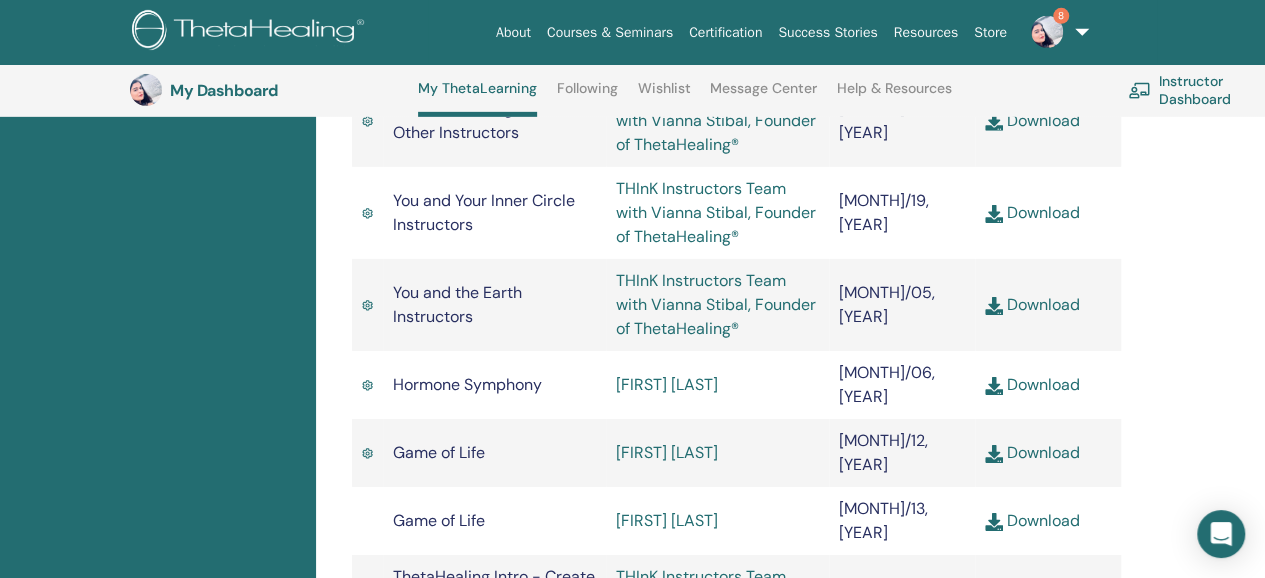 click on "Completed Seminars
Below you can find your completed seminars. If you see missing seminars, please use chat box let us know so we can add them to your profile. Include the seminar, date, and name of your instructor.
Recertification
Practitioners need to recertify their certification every 5 years.
Instructors need to recertify their certification every 4 years.
Visit your Practitioners or Instructors Dashboard for more information.
Seminar Date" at bounding box center (790, -910) 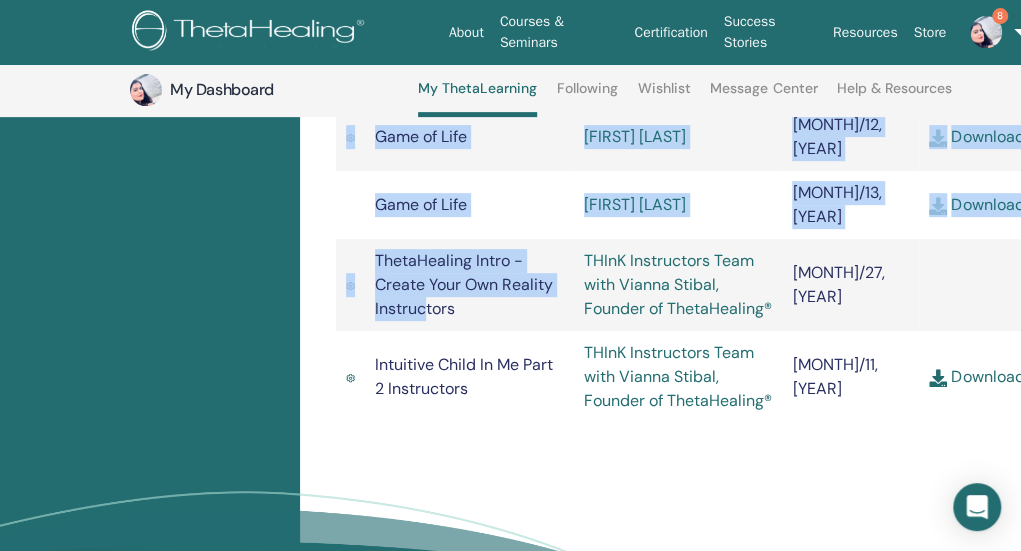 scroll, scrollTop: 3862, scrollLeft: 0, axis: vertical 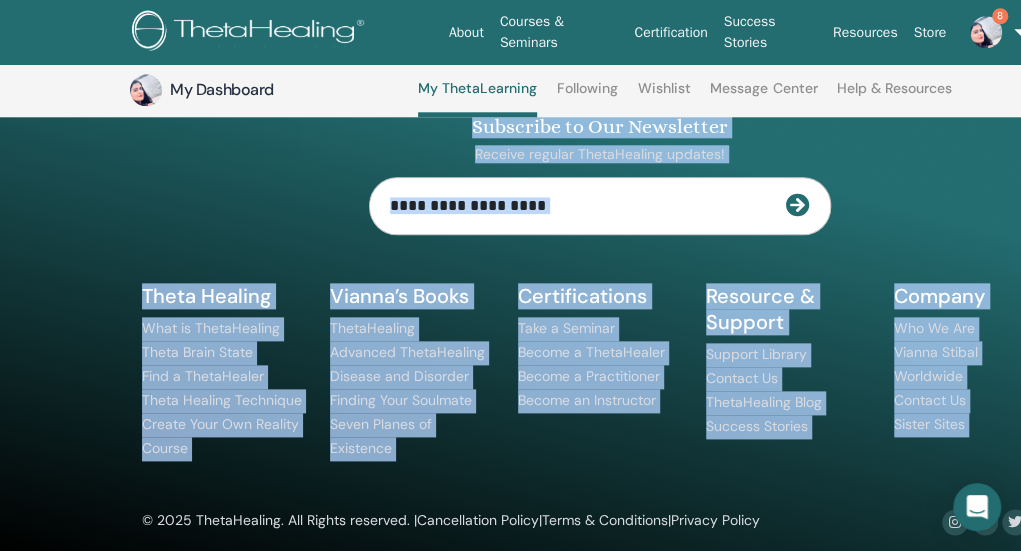 drag, startPoint x: 424, startPoint y: 527, endPoint x: 486, endPoint y: 609, distance: 102.80078 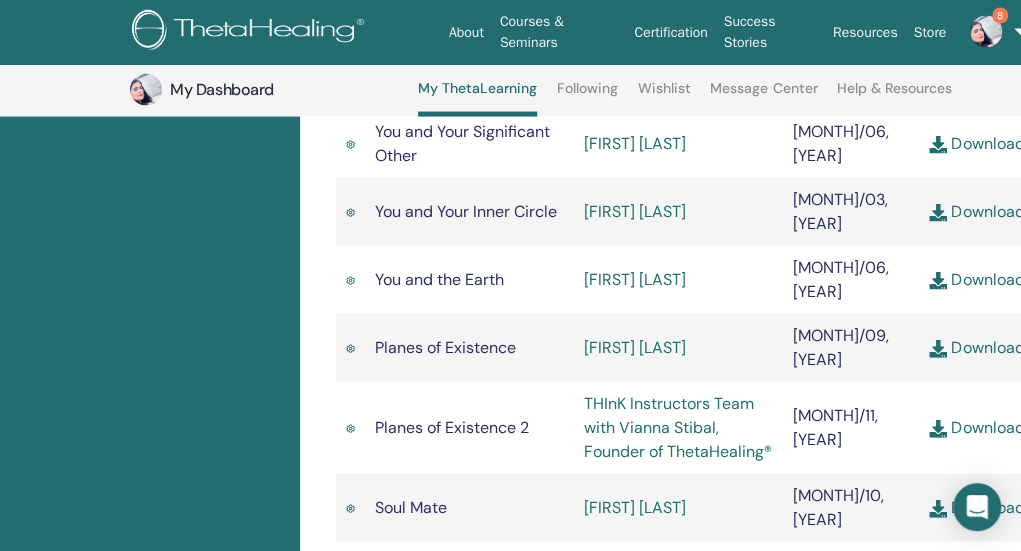 scroll, scrollTop: 1528, scrollLeft: 0, axis: vertical 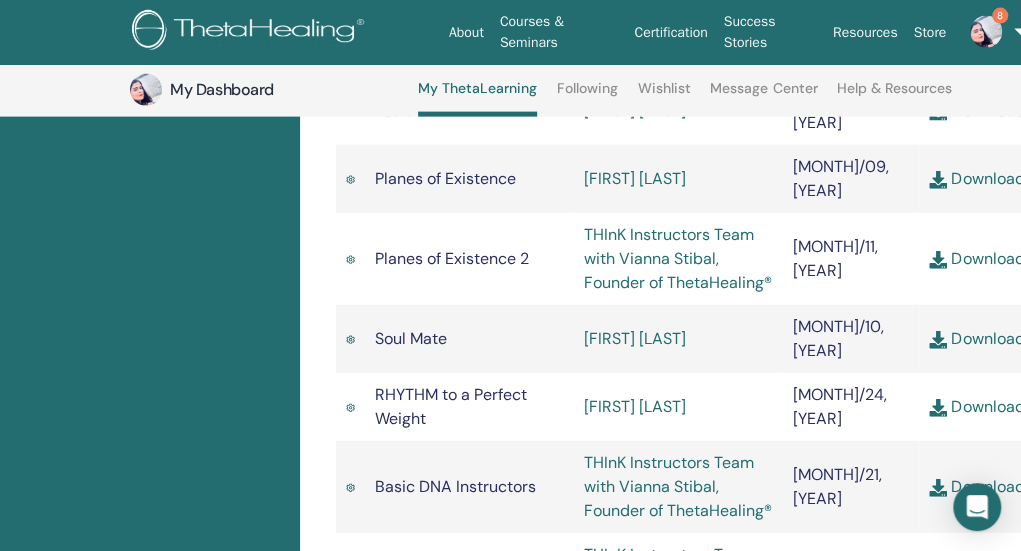 click at bounding box center [938, 260] 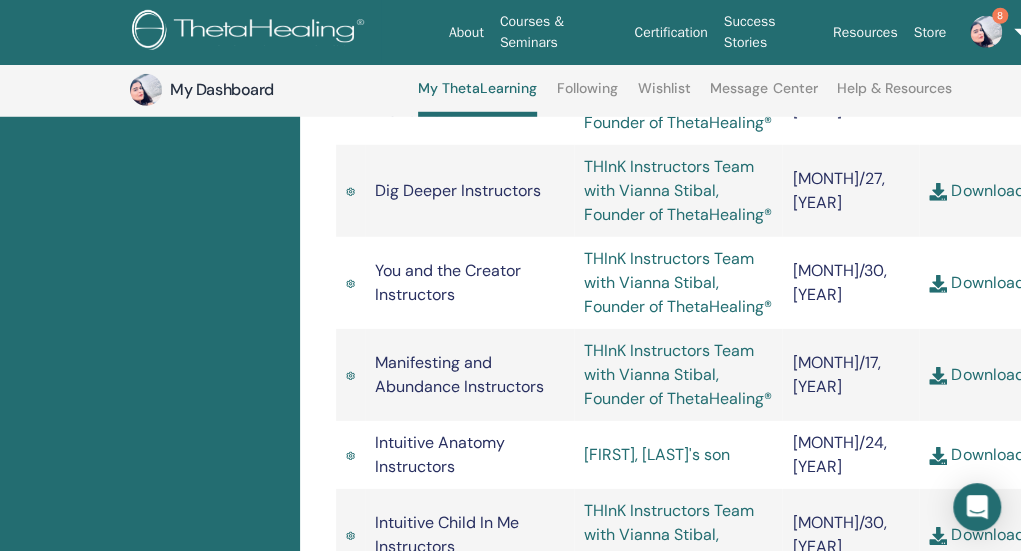 scroll, scrollTop: 2268, scrollLeft: 0, axis: vertical 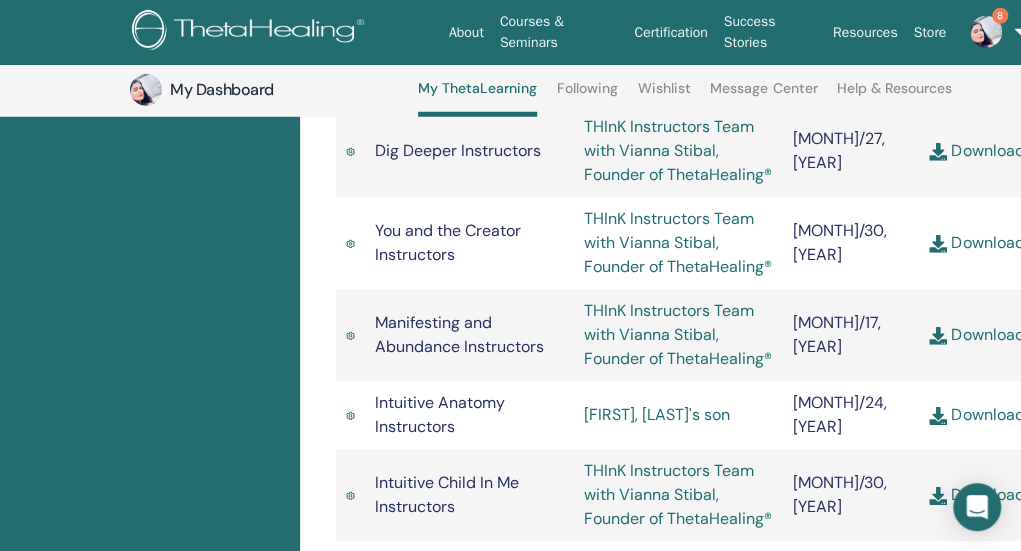 click on "Download" at bounding box center [976, 414] 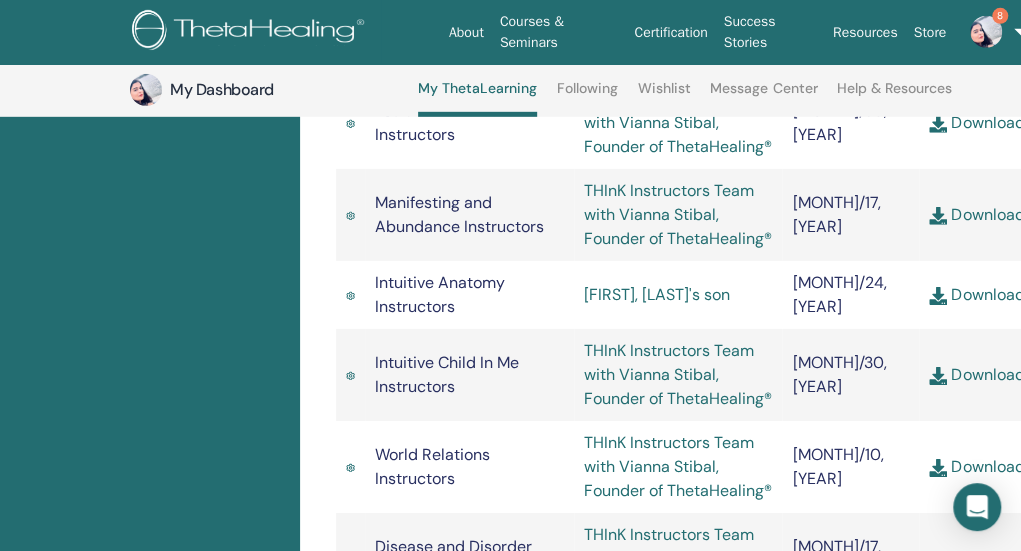 scroll, scrollTop: 2428, scrollLeft: 0, axis: vertical 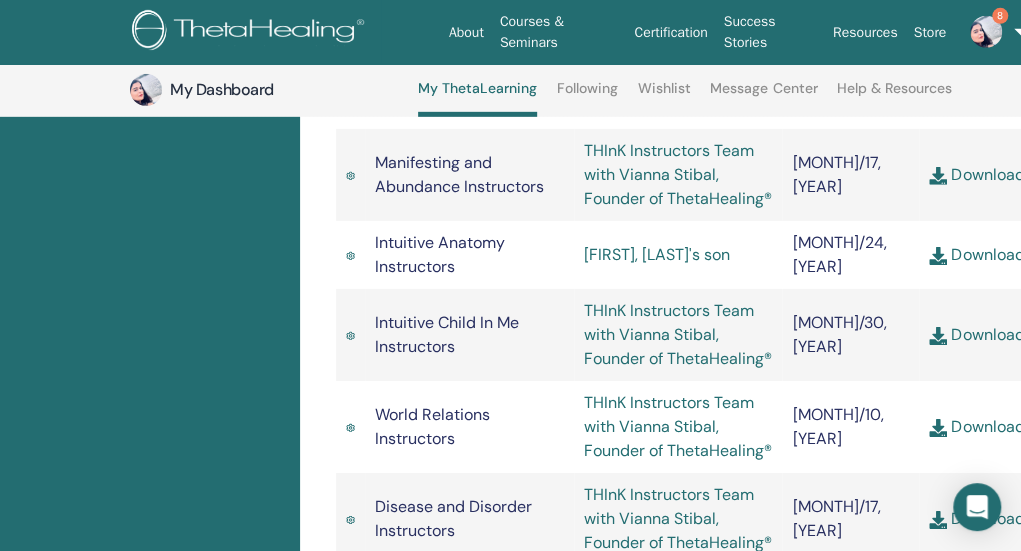 click at bounding box center [938, 336] 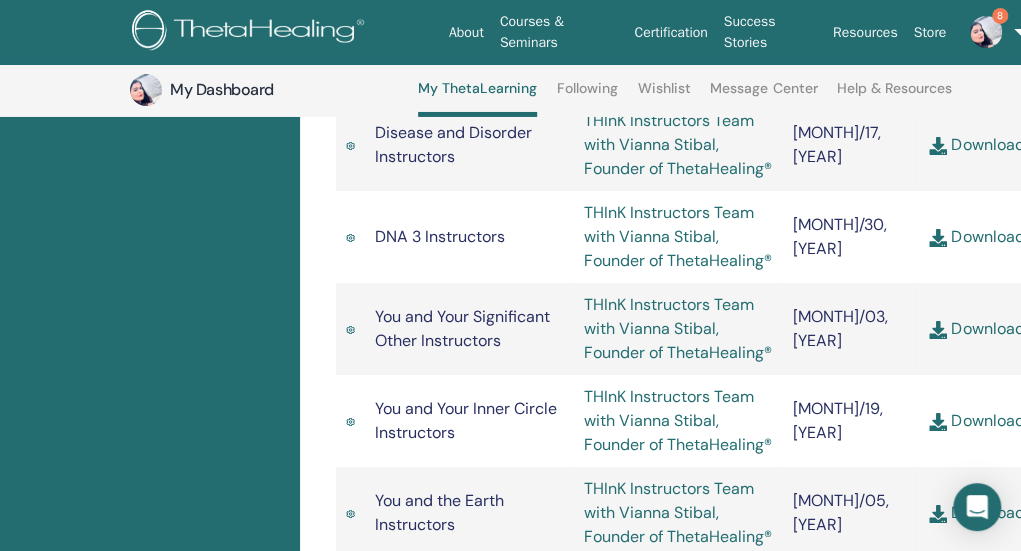 scroll, scrollTop: 2859, scrollLeft: 0, axis: vertical 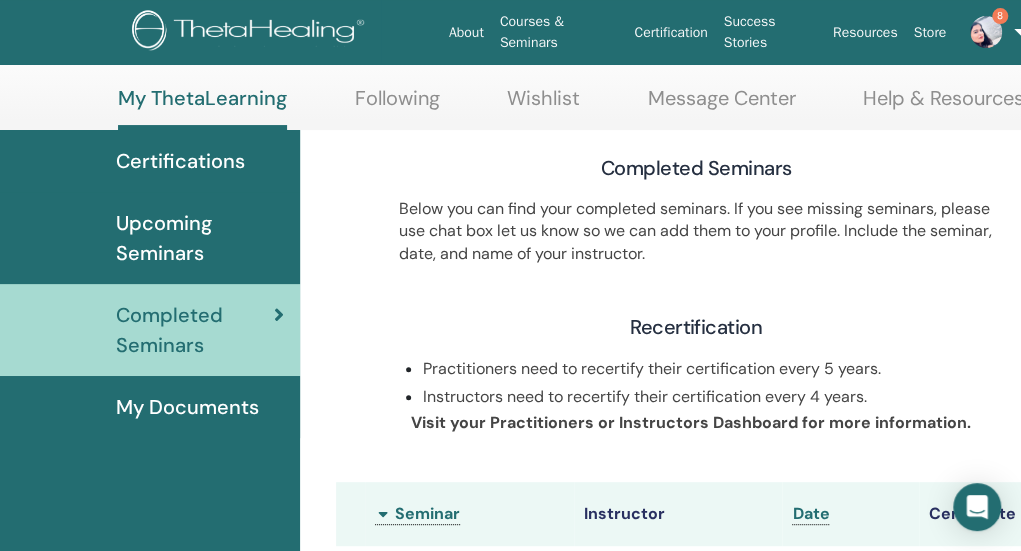 click at bounding box center [986, 32] 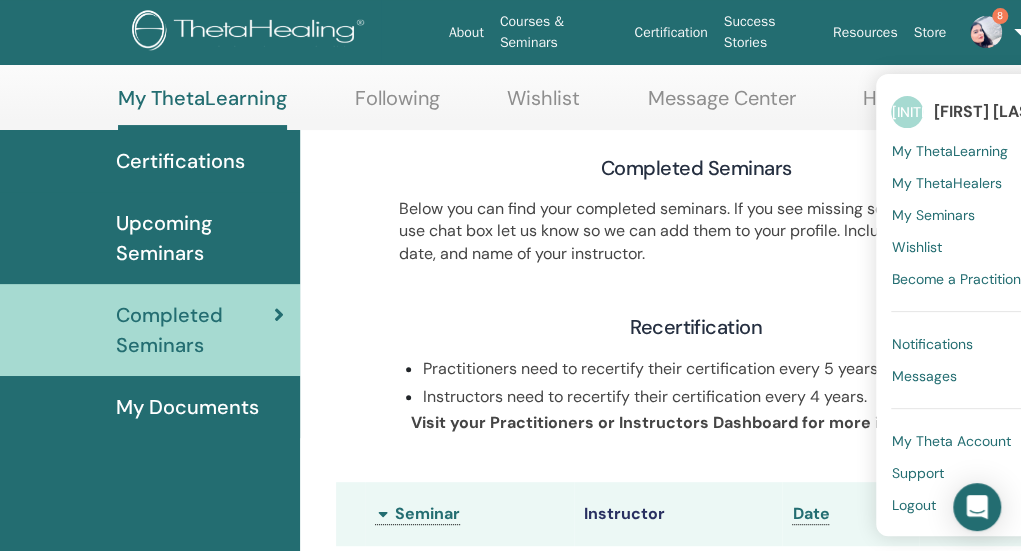 click on "Notifications" at bounding box center (931, 344) 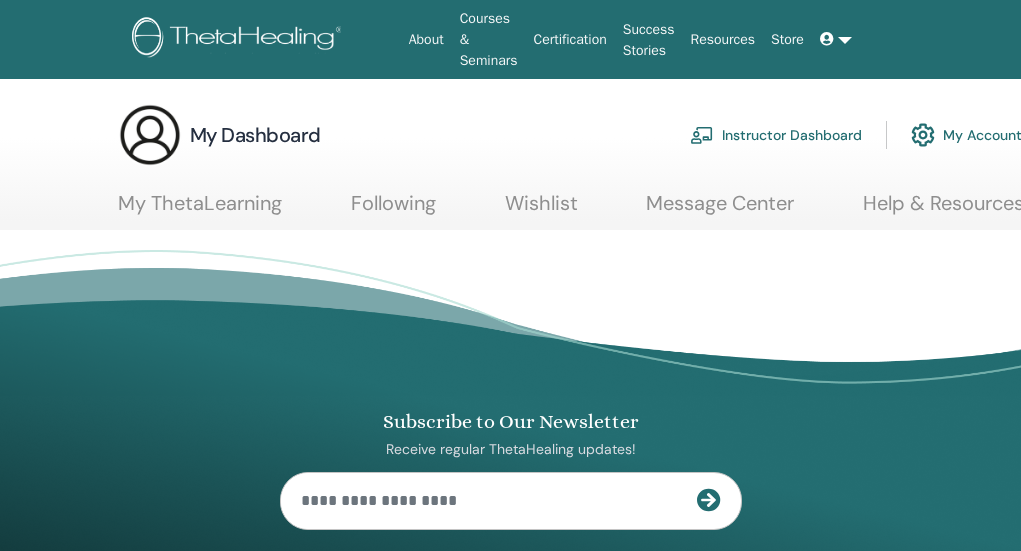 scroll, scrollTop: 0, scrollLeft: 0, axis: both 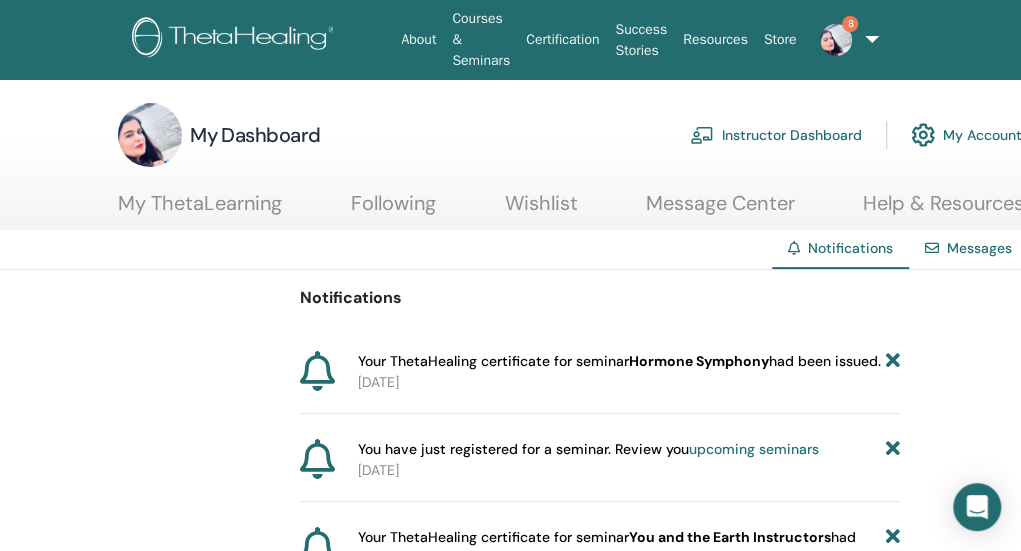 click at bounding box center [836, 40] 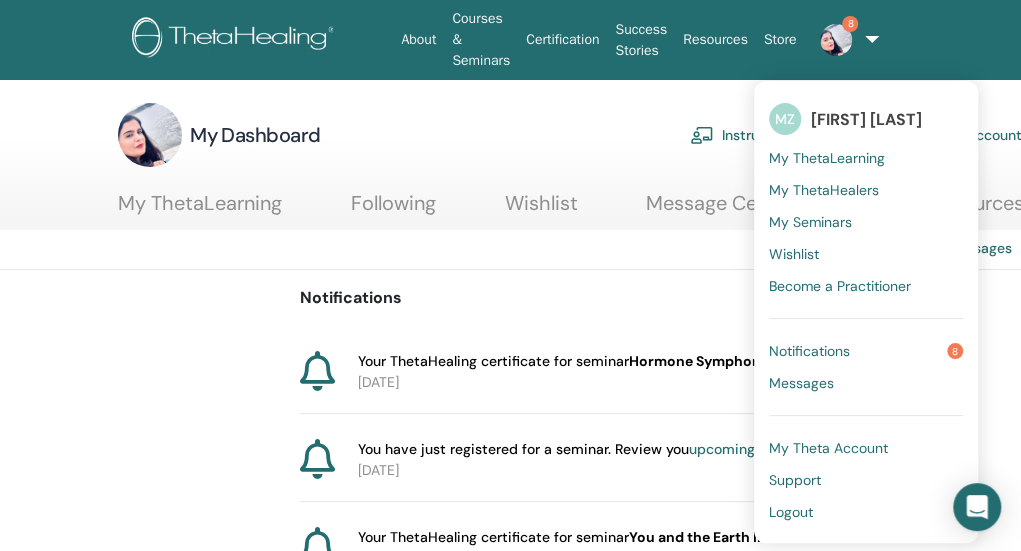 click on "Notifications" at bounding box center [809, 351] 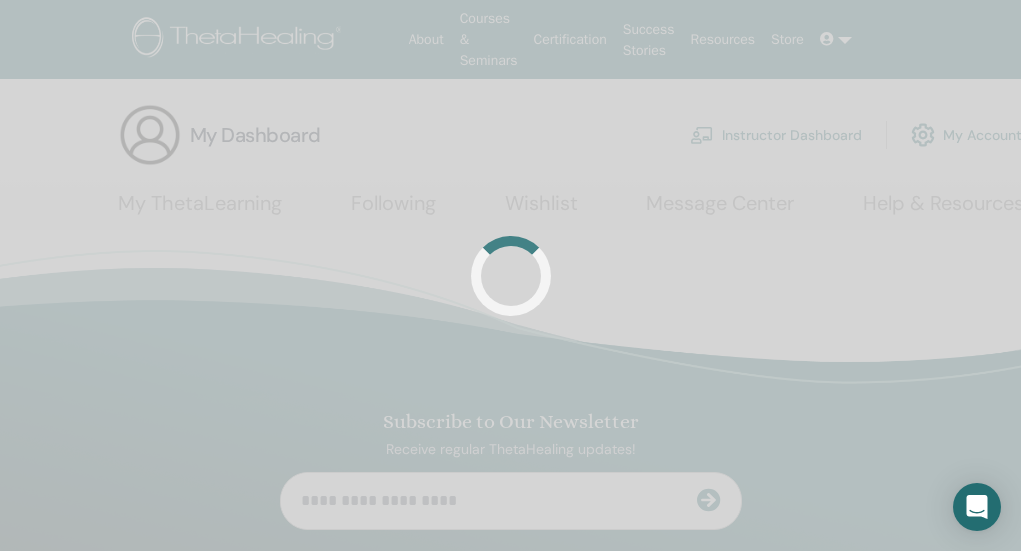 scroll, scrollTop: 0, scrollLeft: 0, axis: both 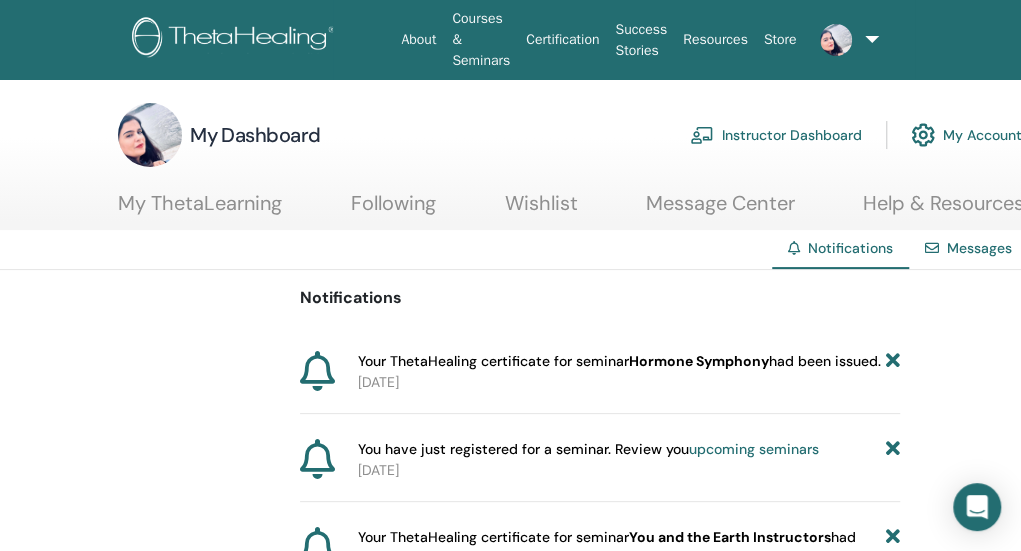 click on "Notifications" at bounding box center [850, 248] 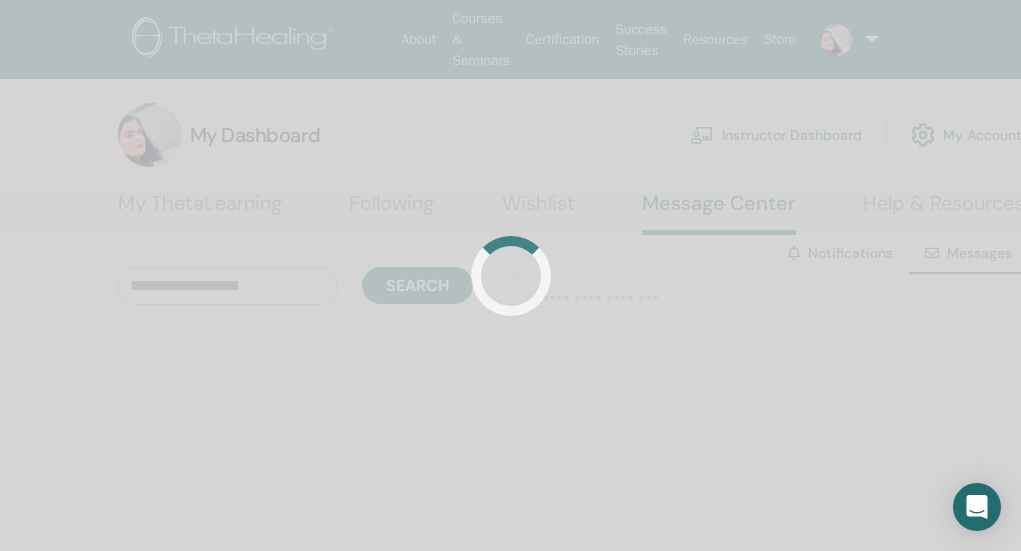 scroll, scrollTop: 0, scrollLeft: 0, axis: both 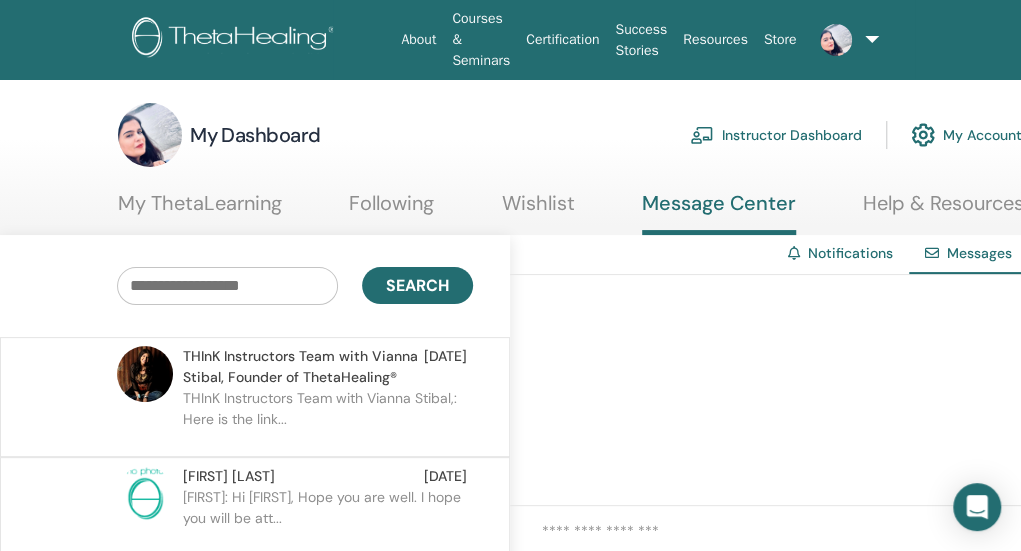 click at bounding box center [236, 39] 